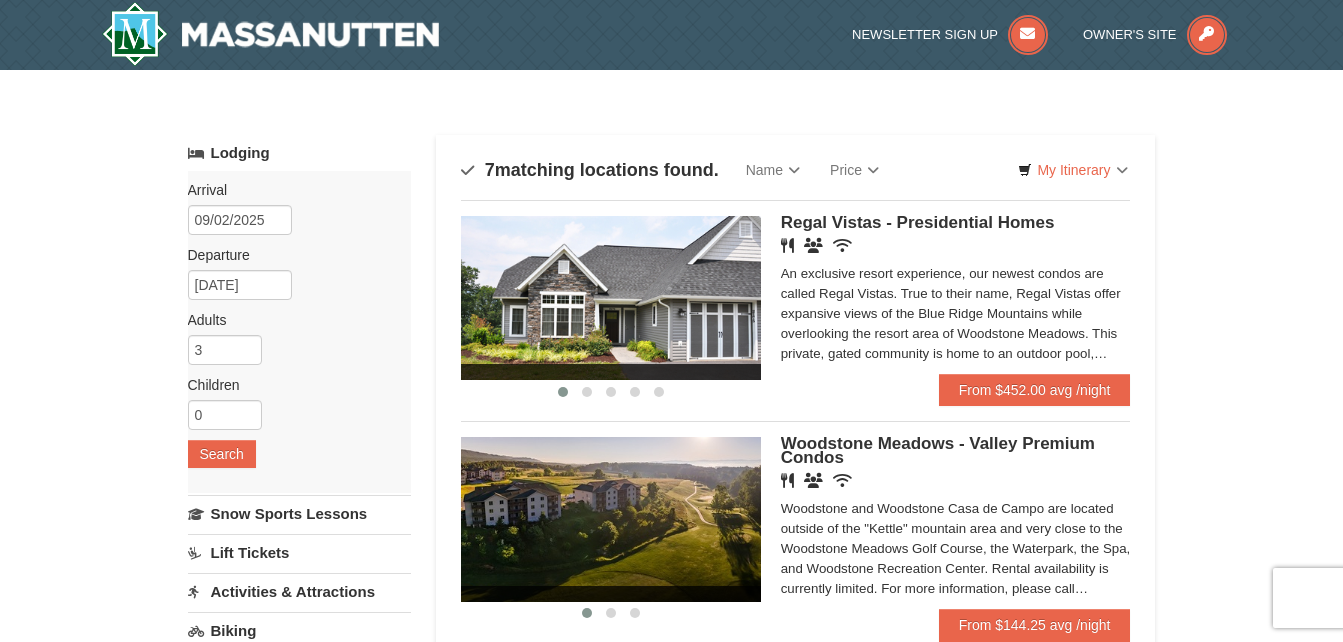 scroll, scrollTop: 0, scrollLeft: 0, axis: both 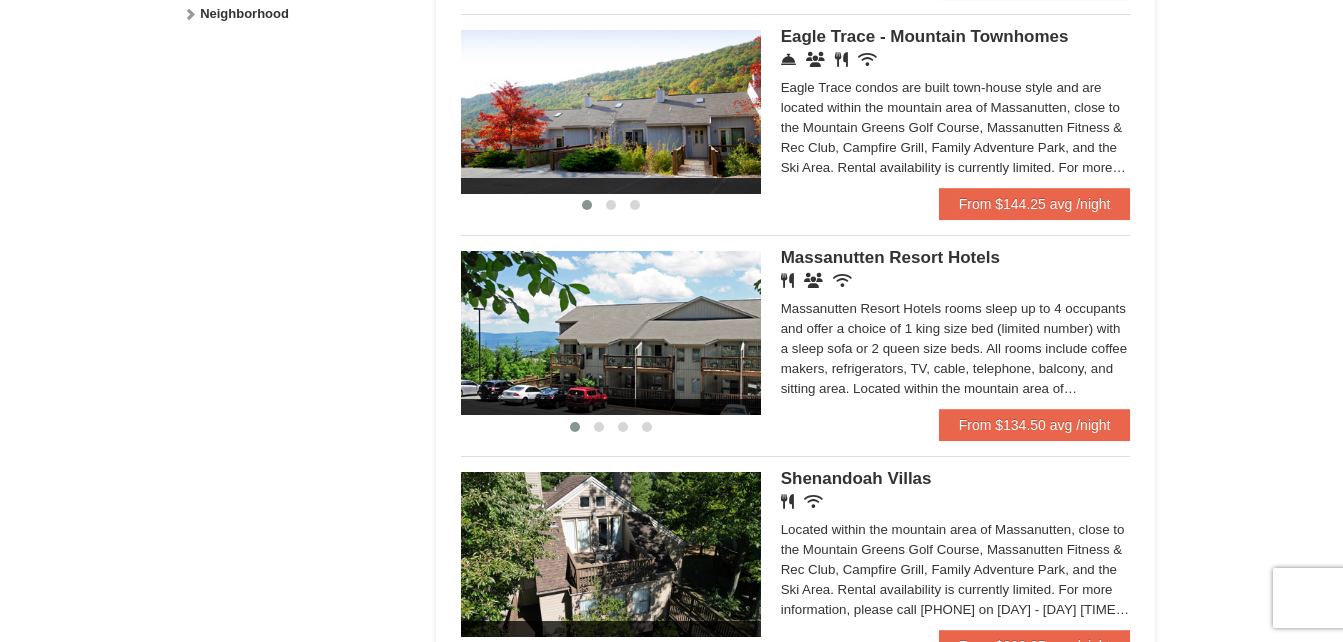click at bounding box center (611, 112) 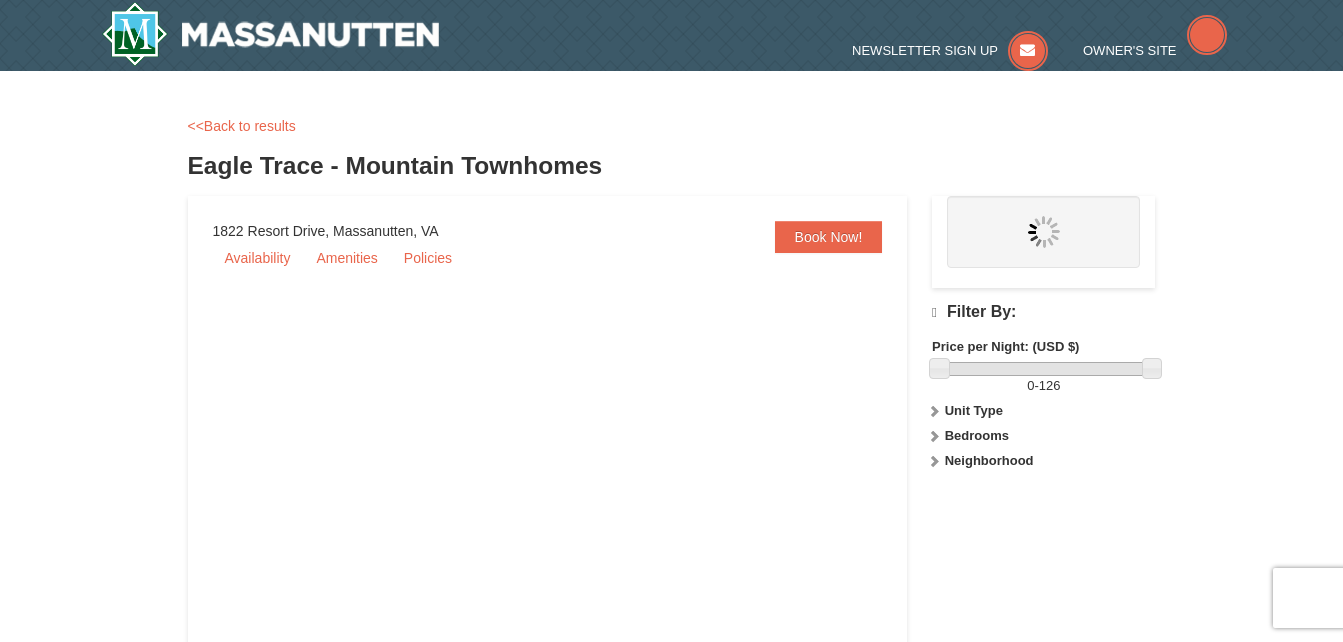 scroll, scrollTop: 0, scrollLeft: 0, axis: both 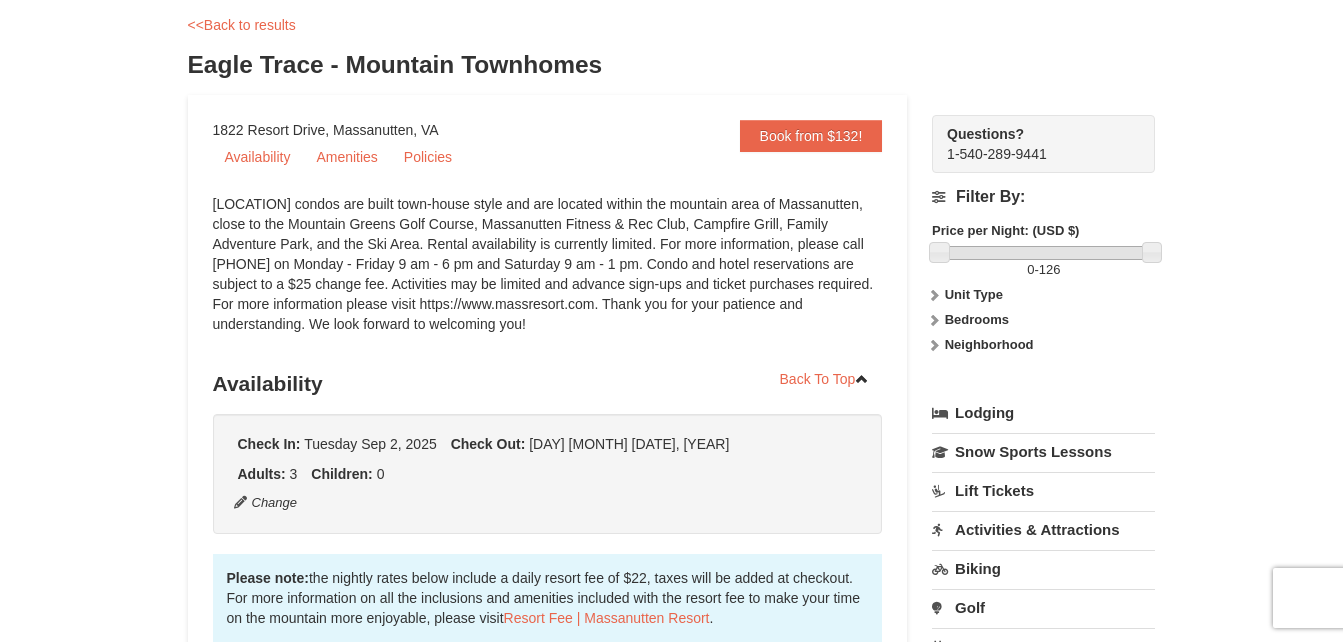 click on "Bedrooms" at bounding box center [977, 319] 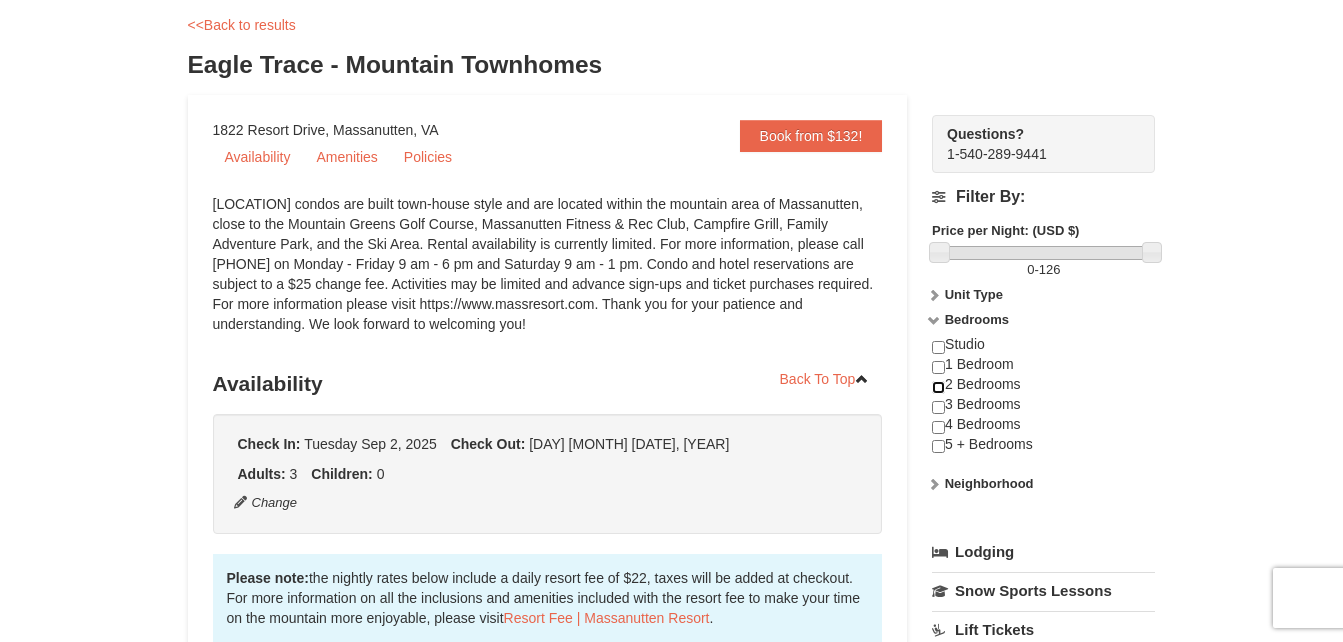 click at bounding box center (938, 387) 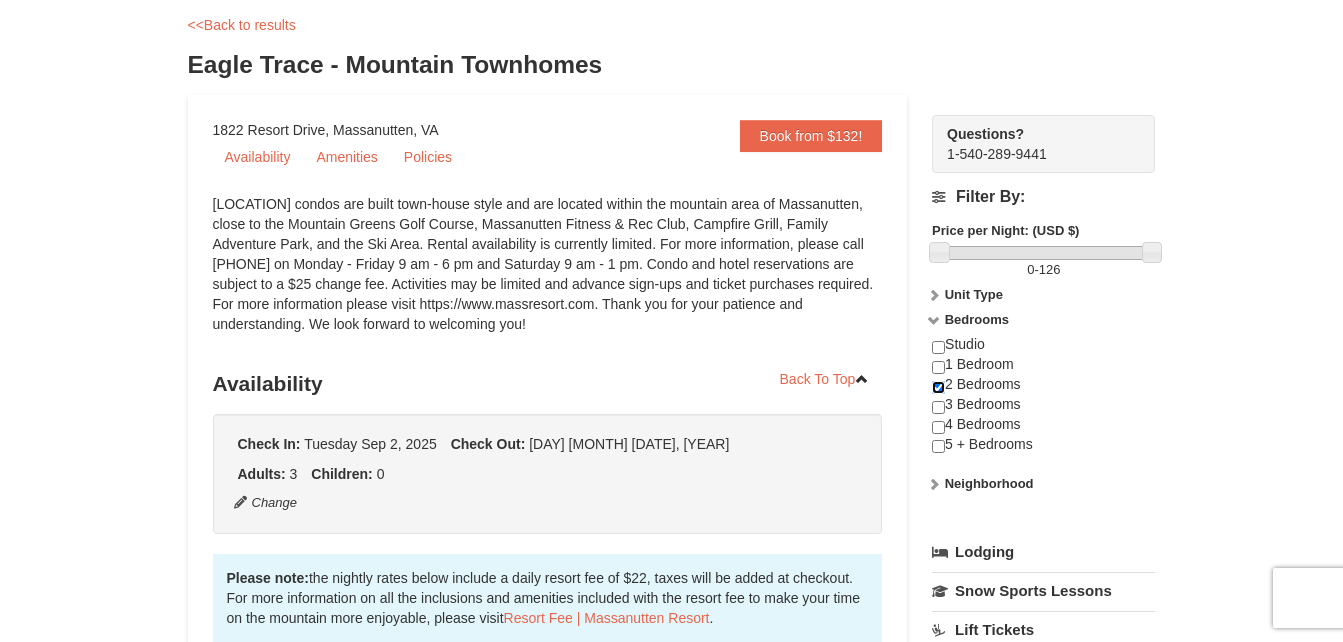 click at bounding box center (938, 387) 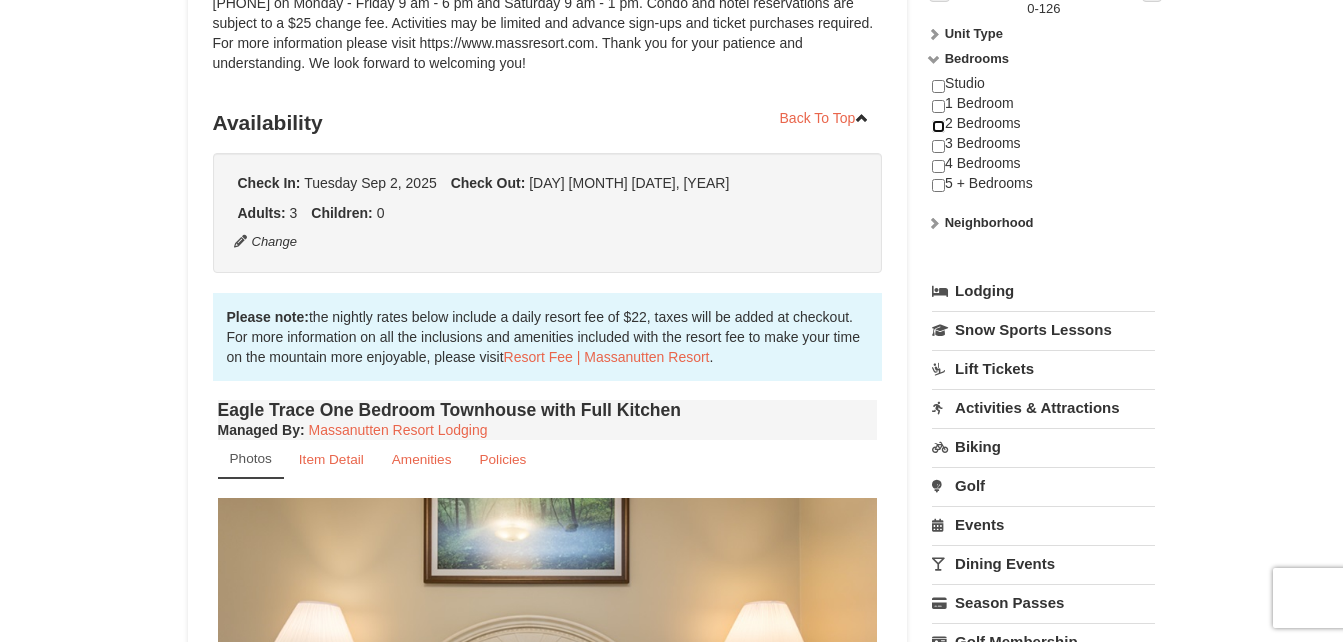 scroll, scrollTop: 302, scrollLeft: 0, axis: vertical 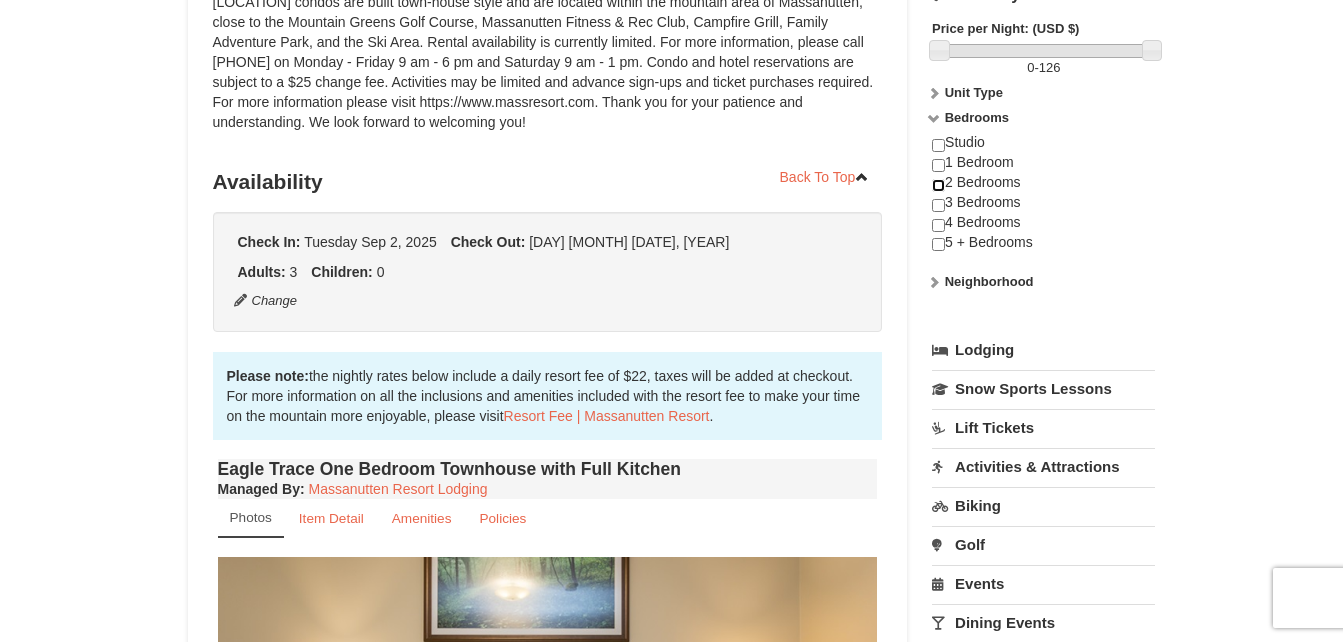 click at bounding box center (938, 185) 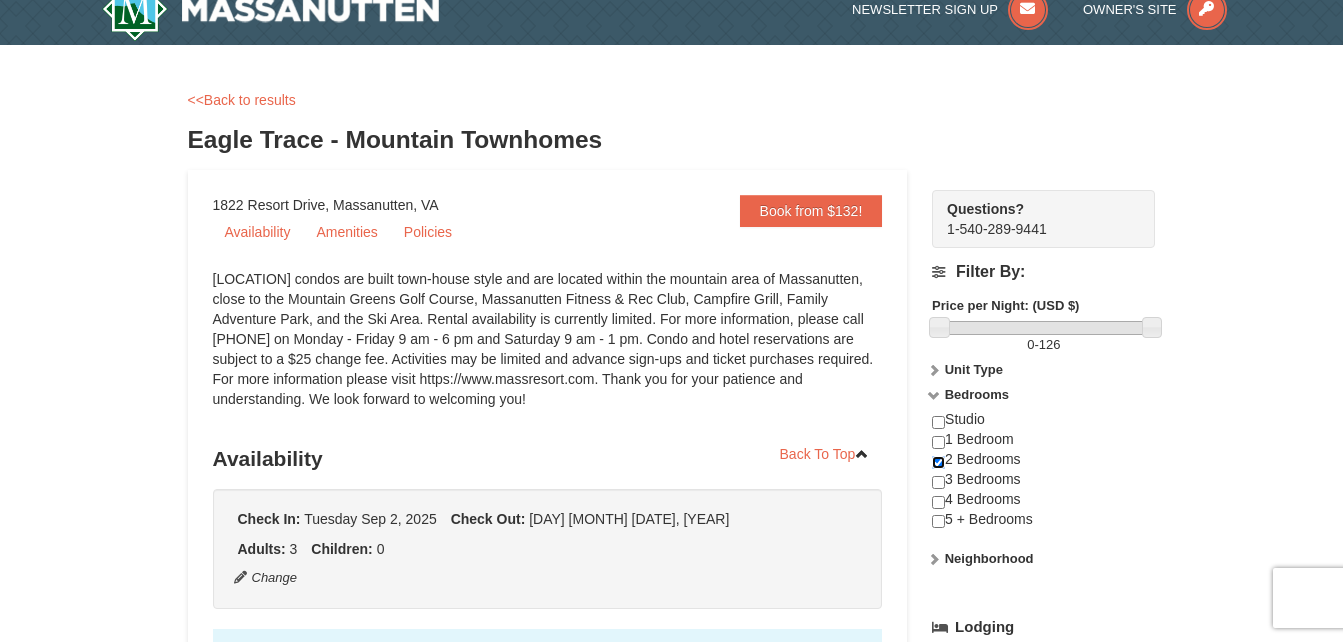 scroll, scrollTop: 0, scrollLeft: 0, axis: both 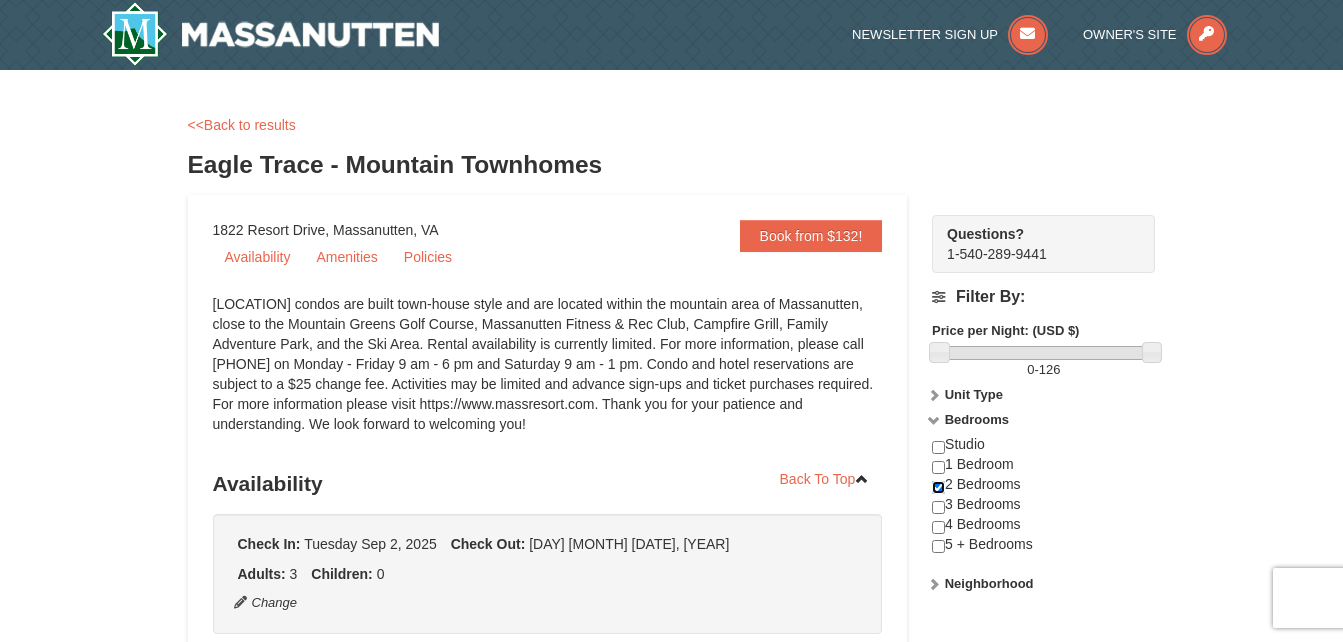 click at bounding box center (938, 487) 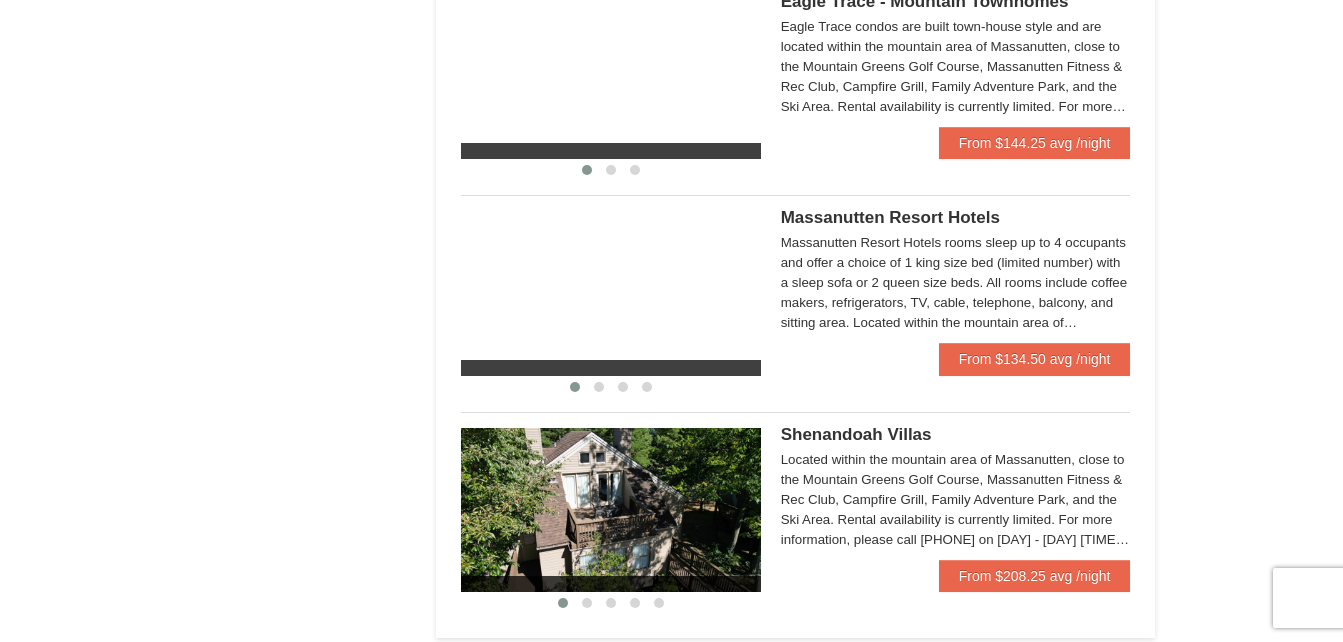 scroll, scrollTop: 1054, scrollLeft: 0, axis: vertical 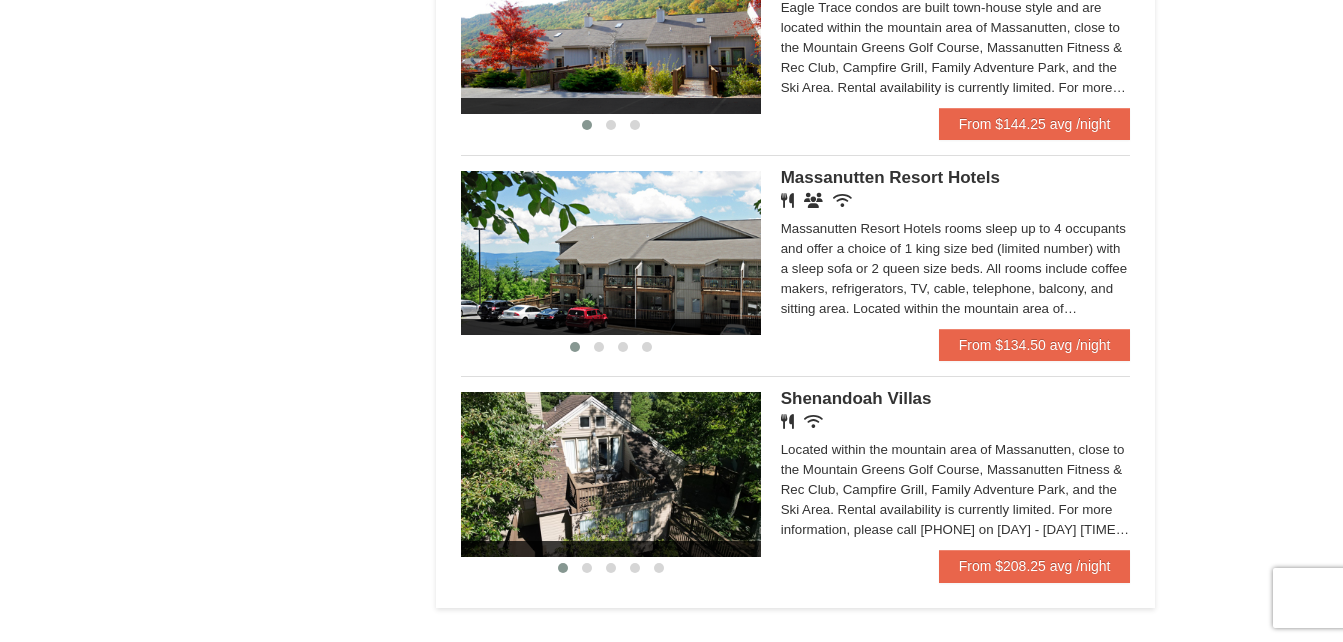 click at bounding box center [611, 253] 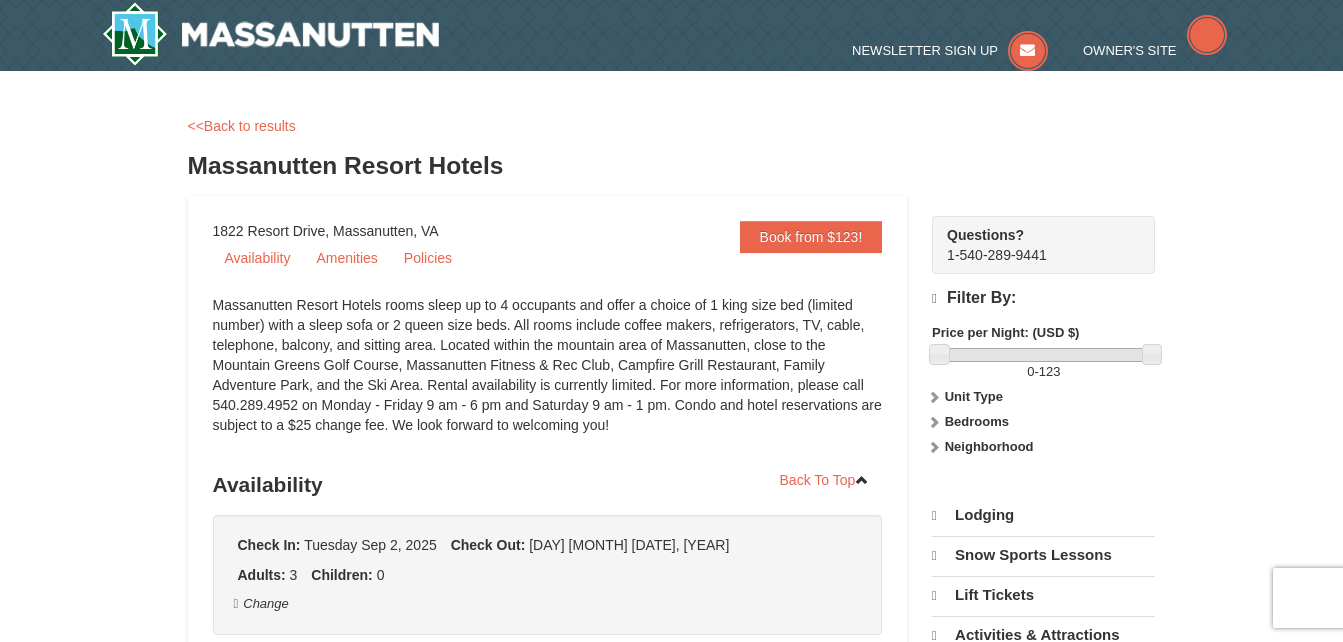 scroll, scrollTop: 0, scrollLeft: 0, axis: both 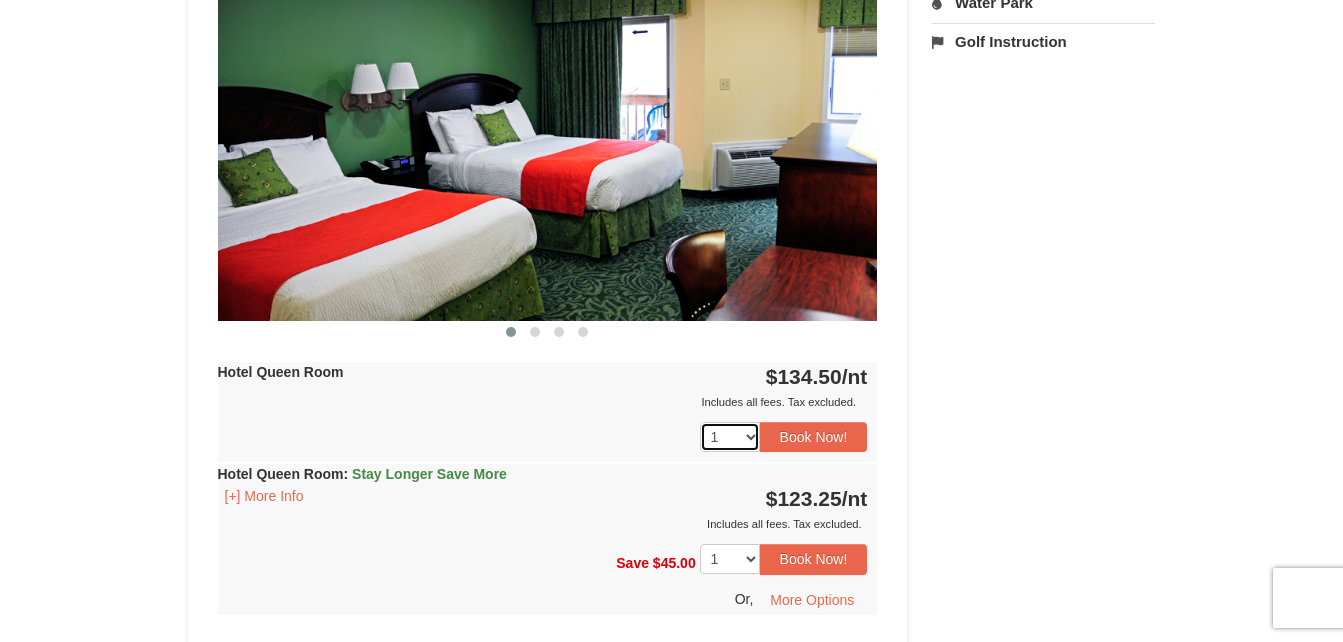 click on "1
2
3
4
5
6
7
8
9
10
11
12
13
14 15 16 17 18" at bounding box center [730, 437] 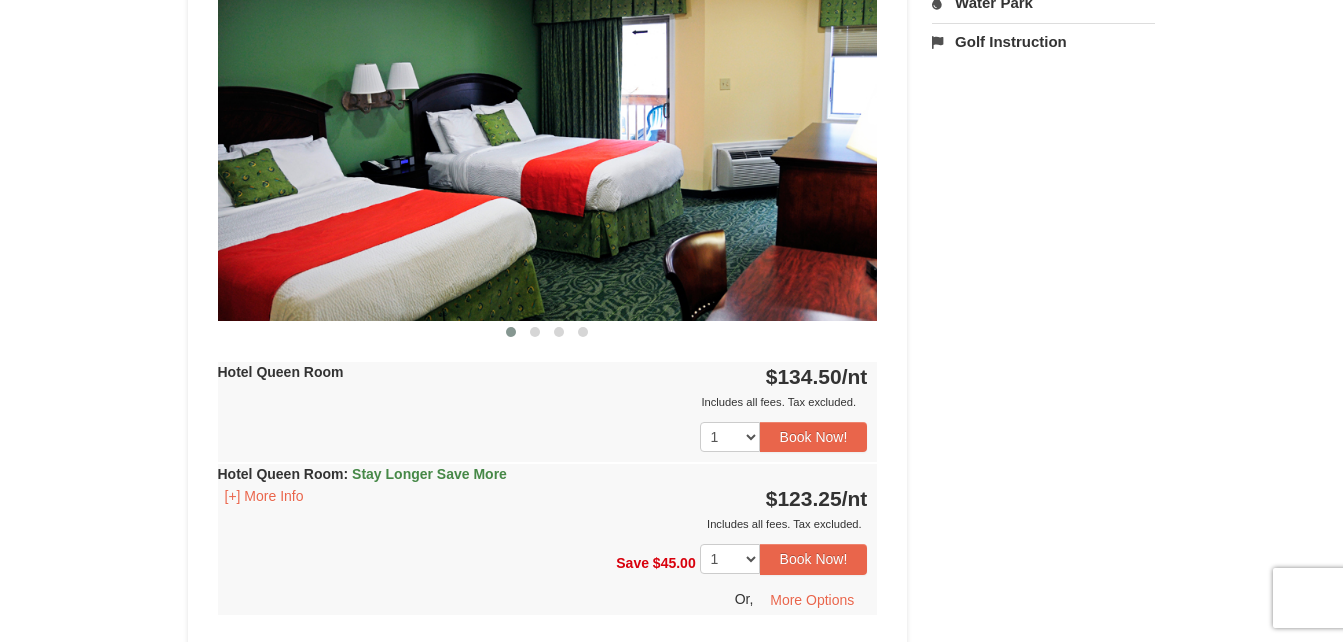 click on "Book from $123!
1822 Resort Drive,
Massanutten,
VA
Availability
Amenities
Policies
‹ ›
Back To Top
Check In:" at bounding box center (672, 165) 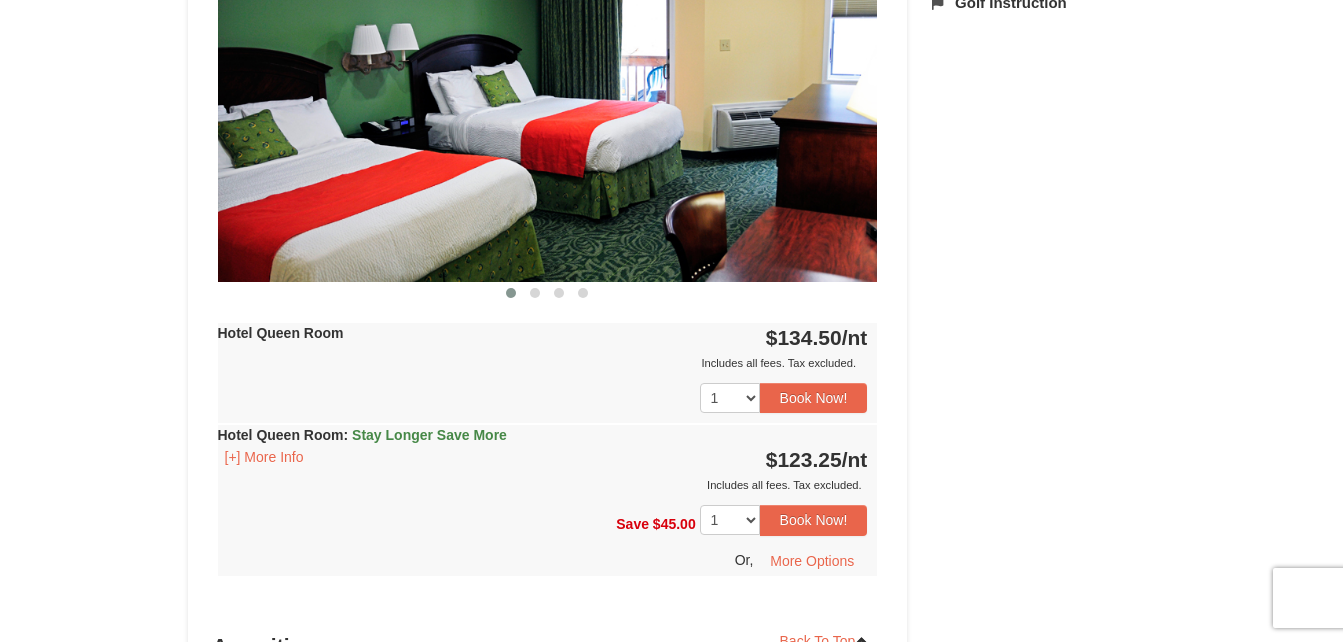 scroll, scrollTop: 639, scrollLeft: 0, axis: vertical 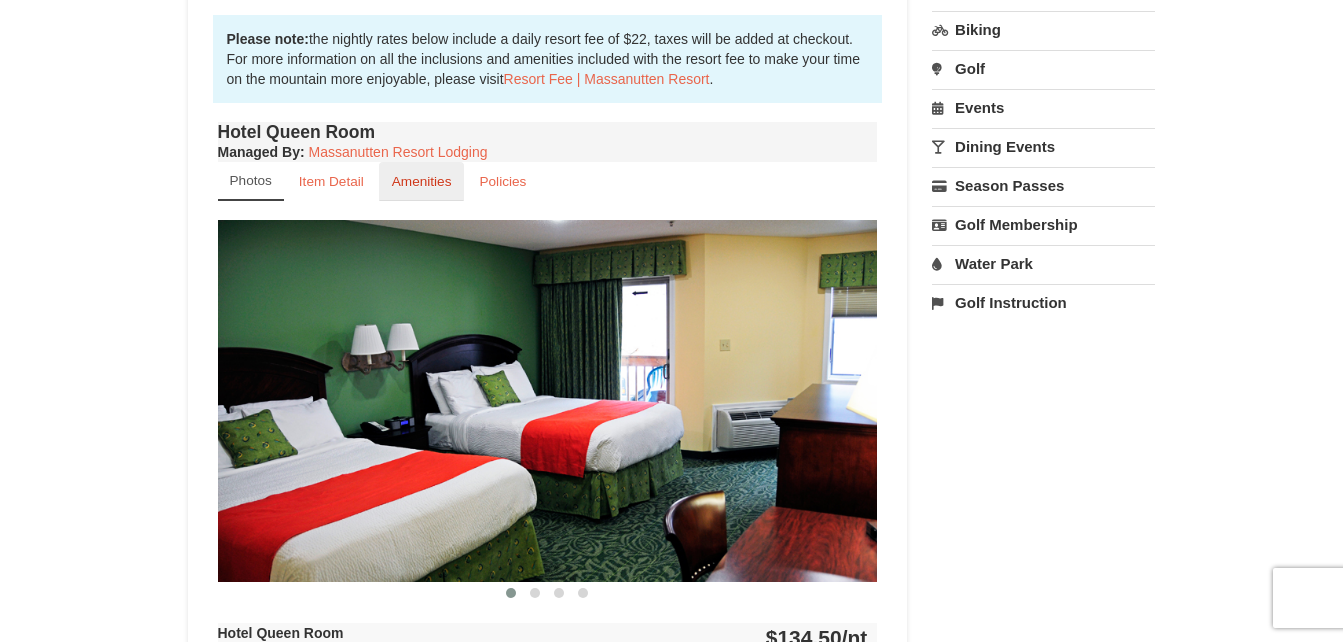 click on "Amenities" at bounding box center (422, 181) 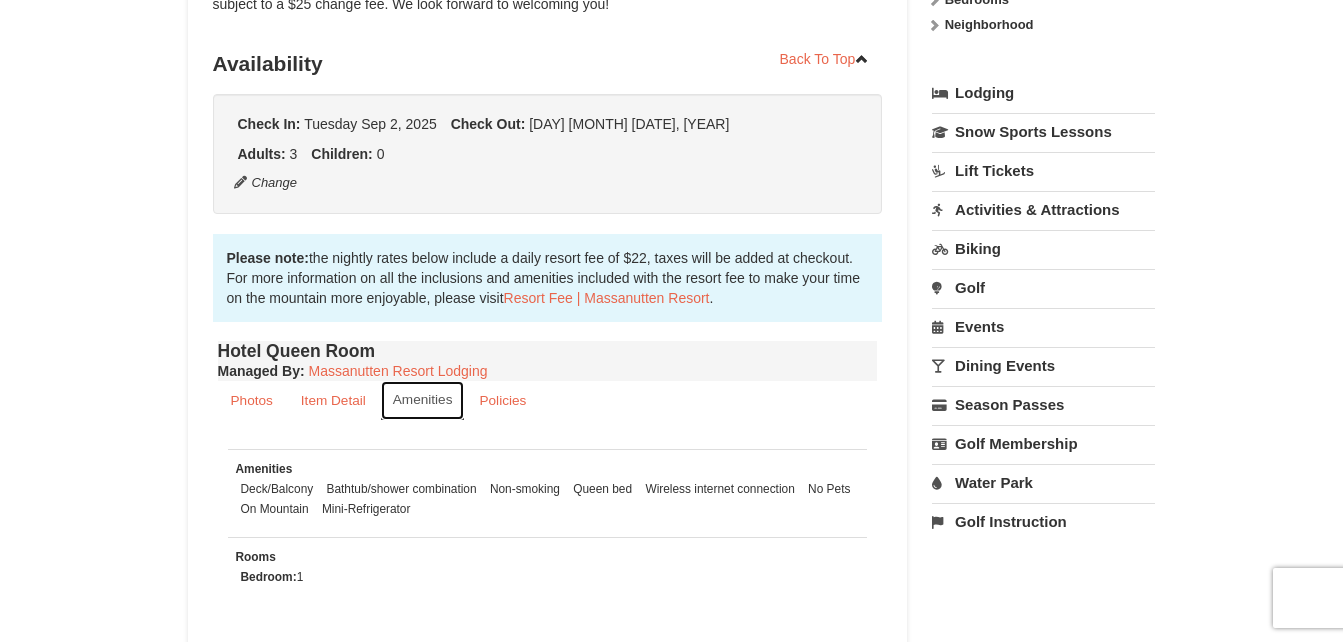 scroll, scrollTop: 139, scrollLeft: 0, axis: vertical 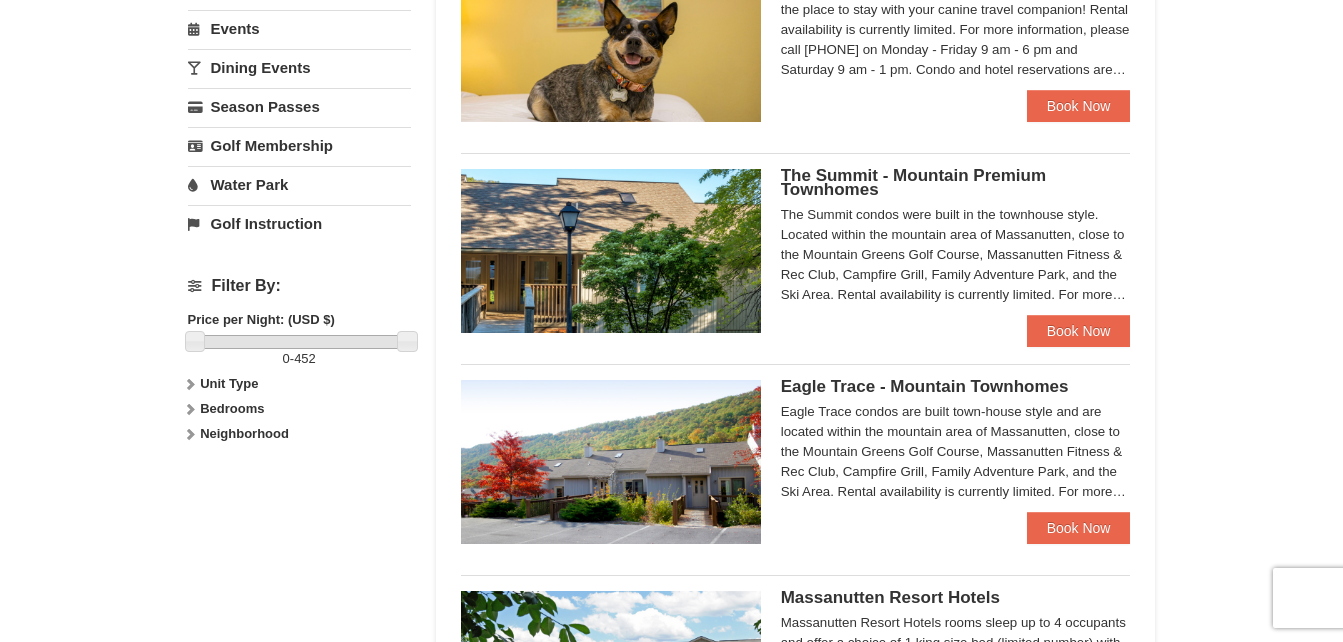 click at bounding box center [611, 462] 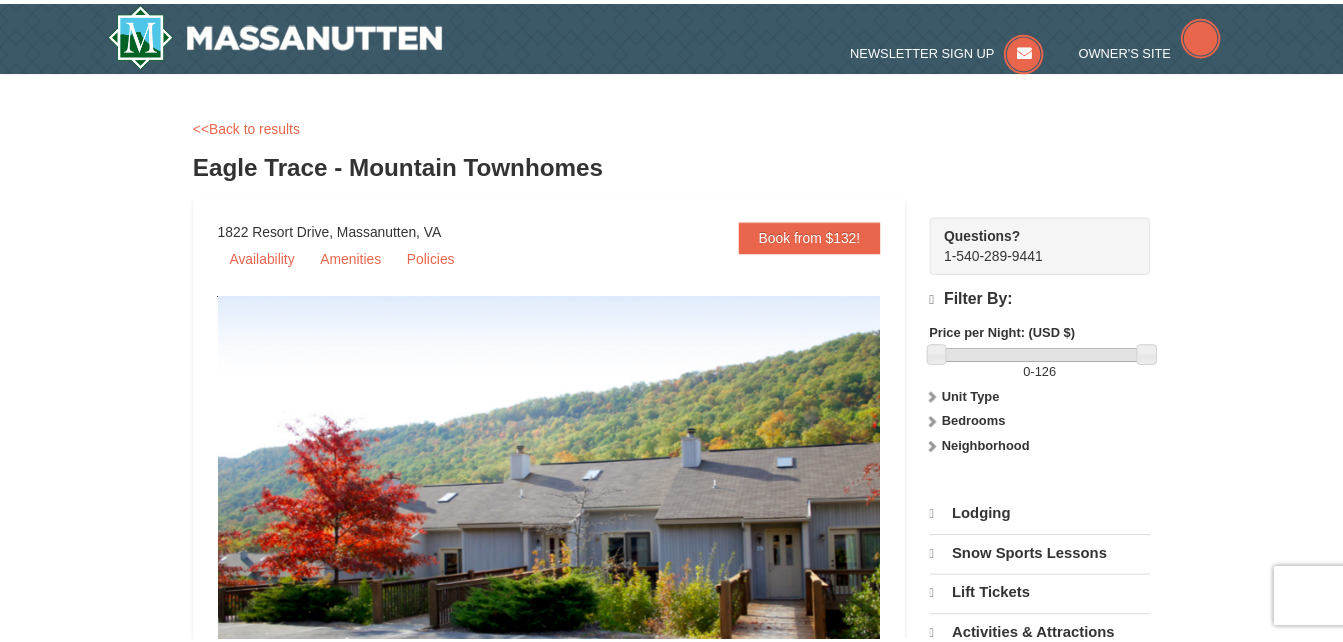 scroll, scrollTop: 0, scrollLeft: 0, axis: both 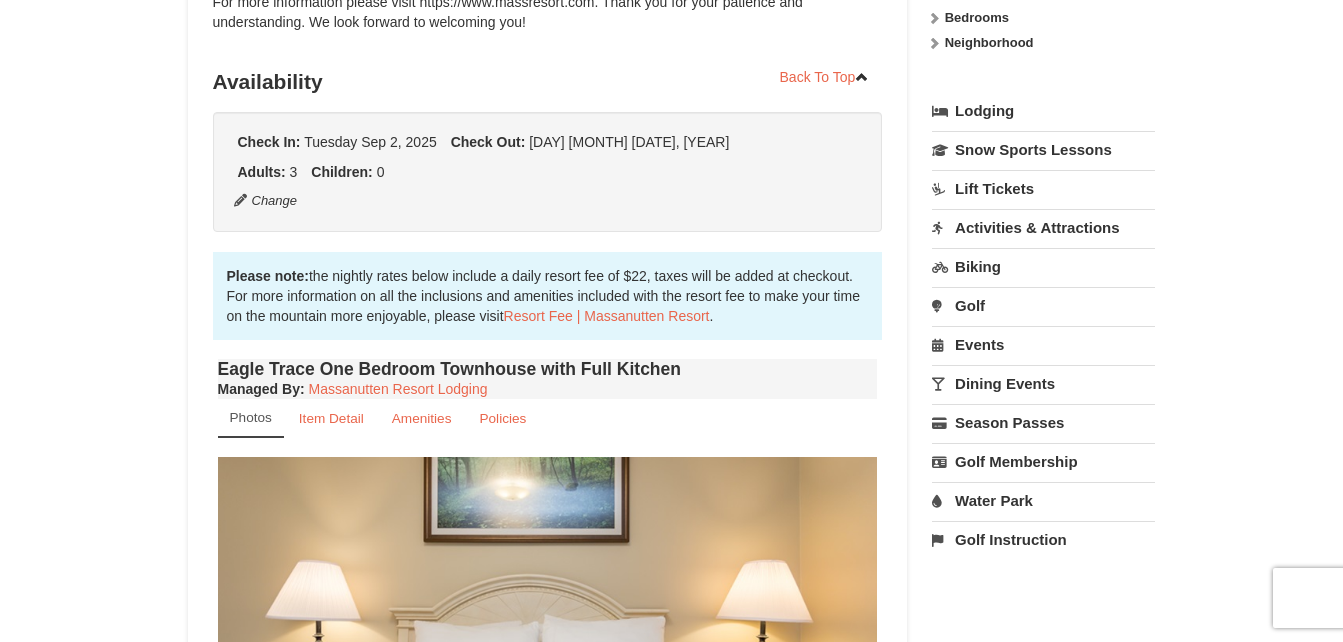 click on "Water Park" at bounding box center [1043, 500] 